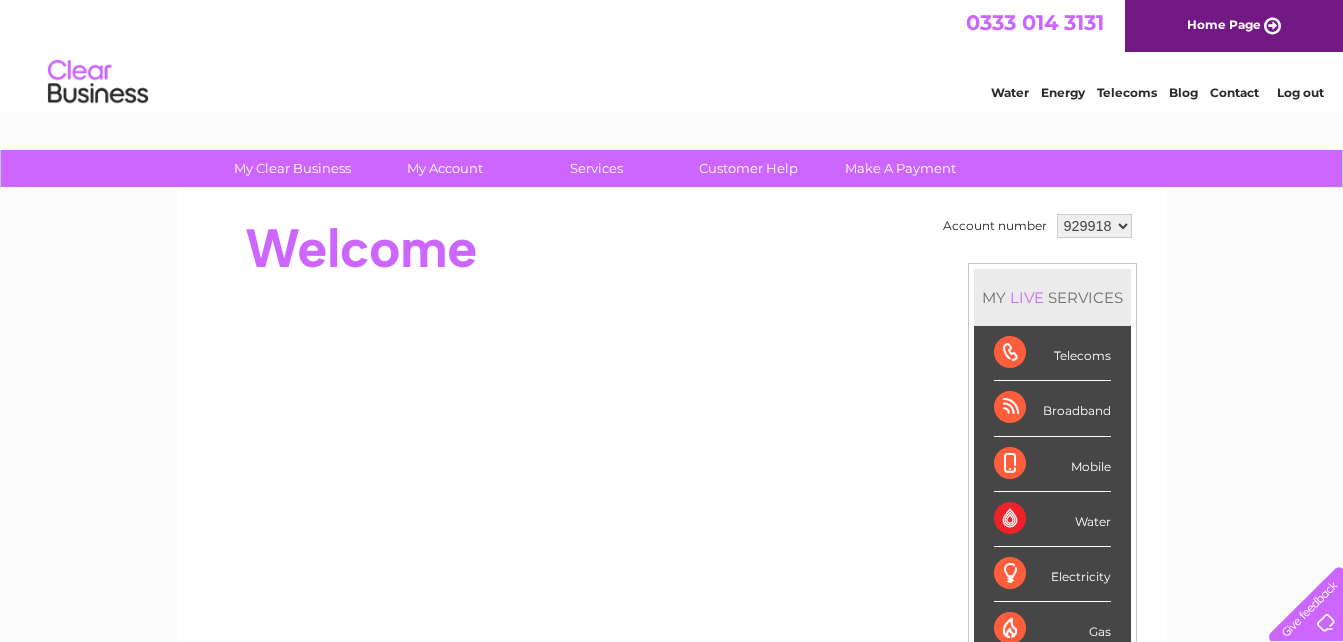 scroll, scrollTop: 0, scrollLeft: 0, axis: both 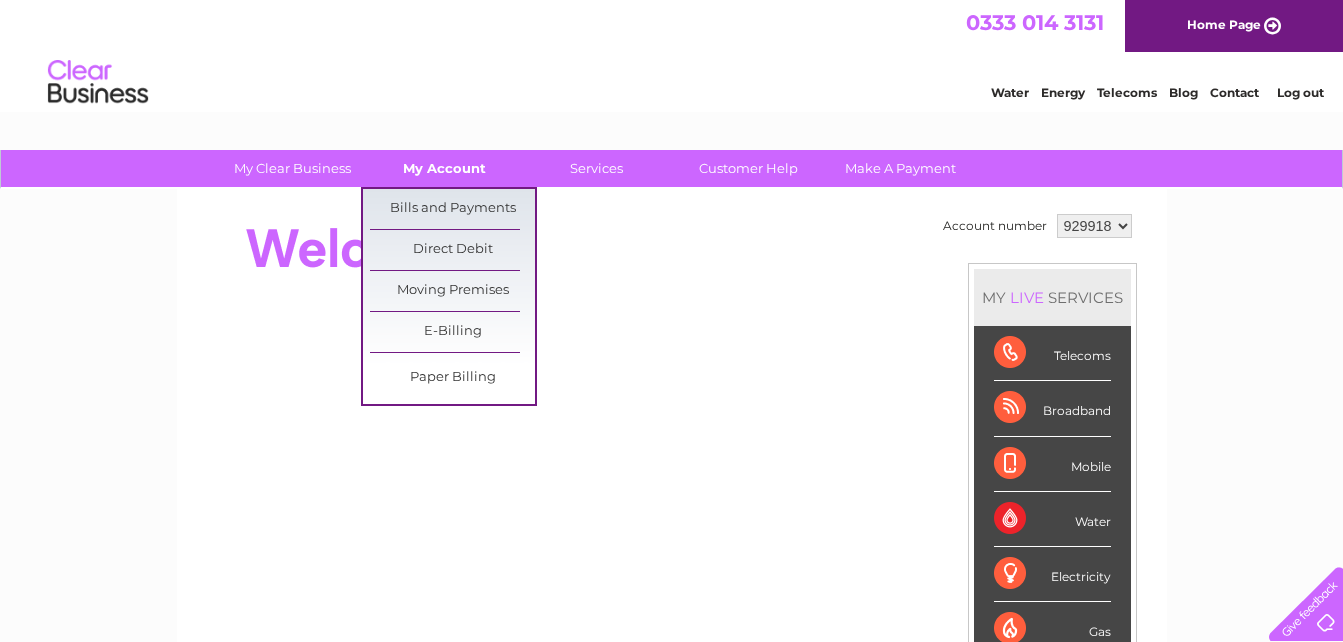 click on "My Account" at bounding box center [444, 168] 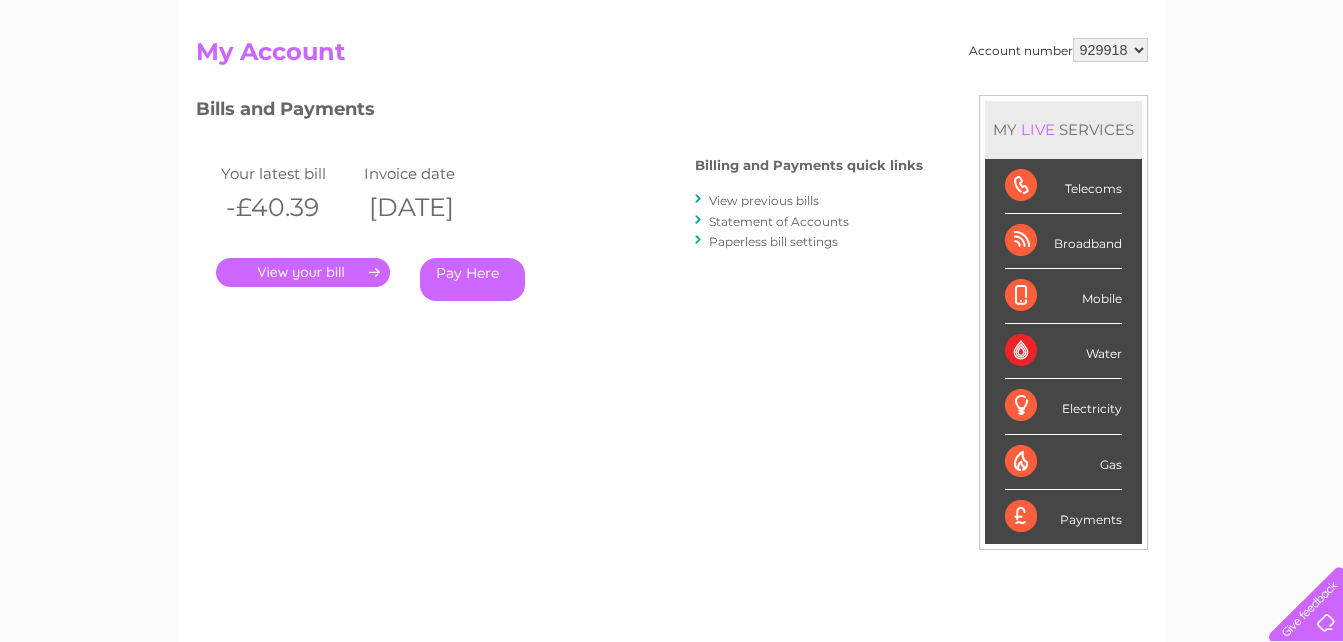 scroll, scrollTop: 0, scrollLeft: 0, axis: both 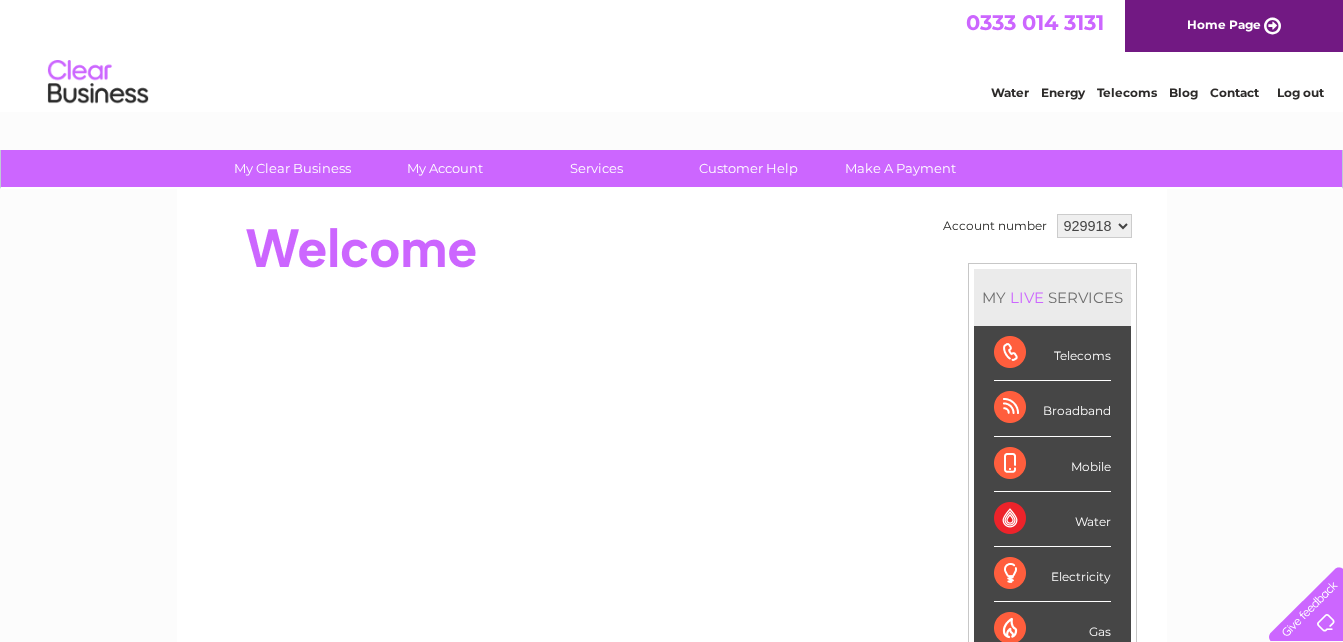 click on "Log out" at bounding box center (1301, 92) 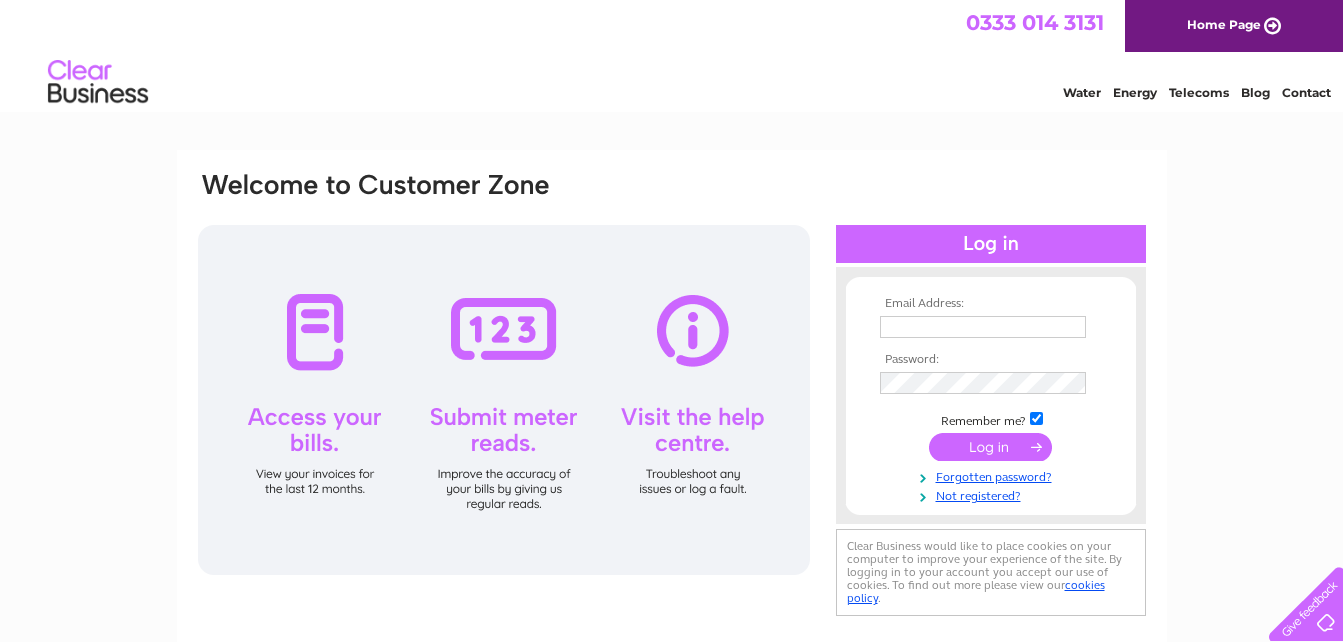 scroll, scrollTop: 0, scrollLeft: 0, axis: both 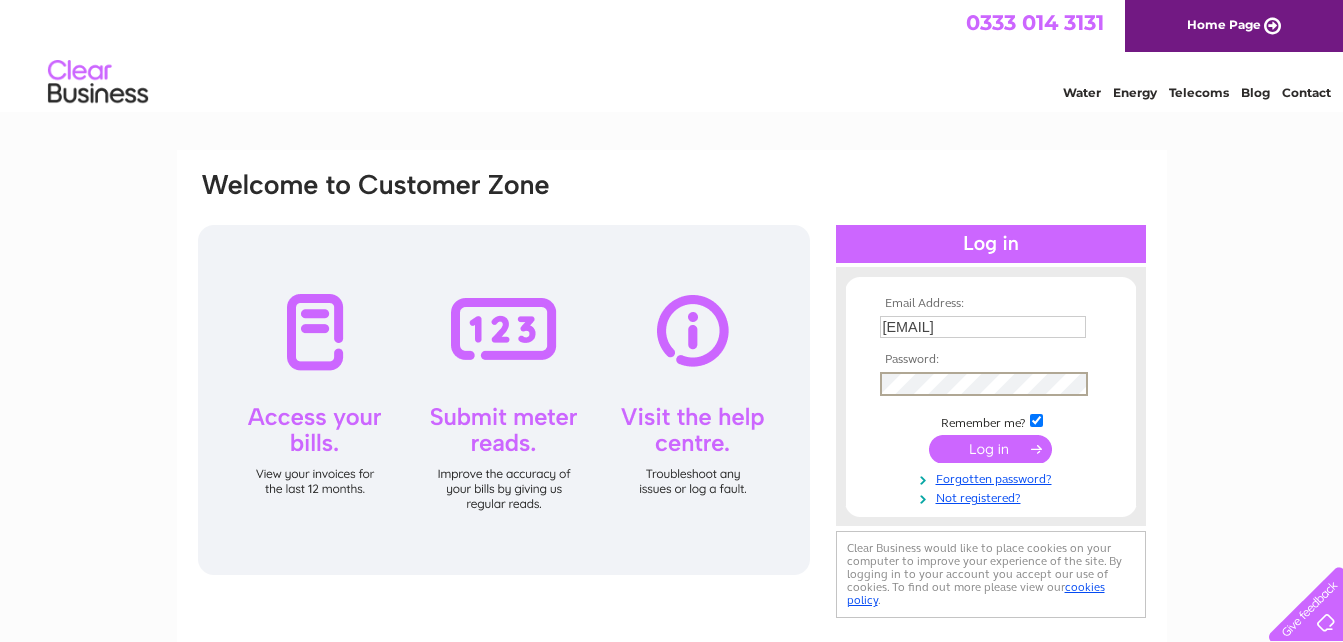 click on "Email Address:
mdick@apcfinancial.co.uk
Password:" at bounding box center [672, 396] 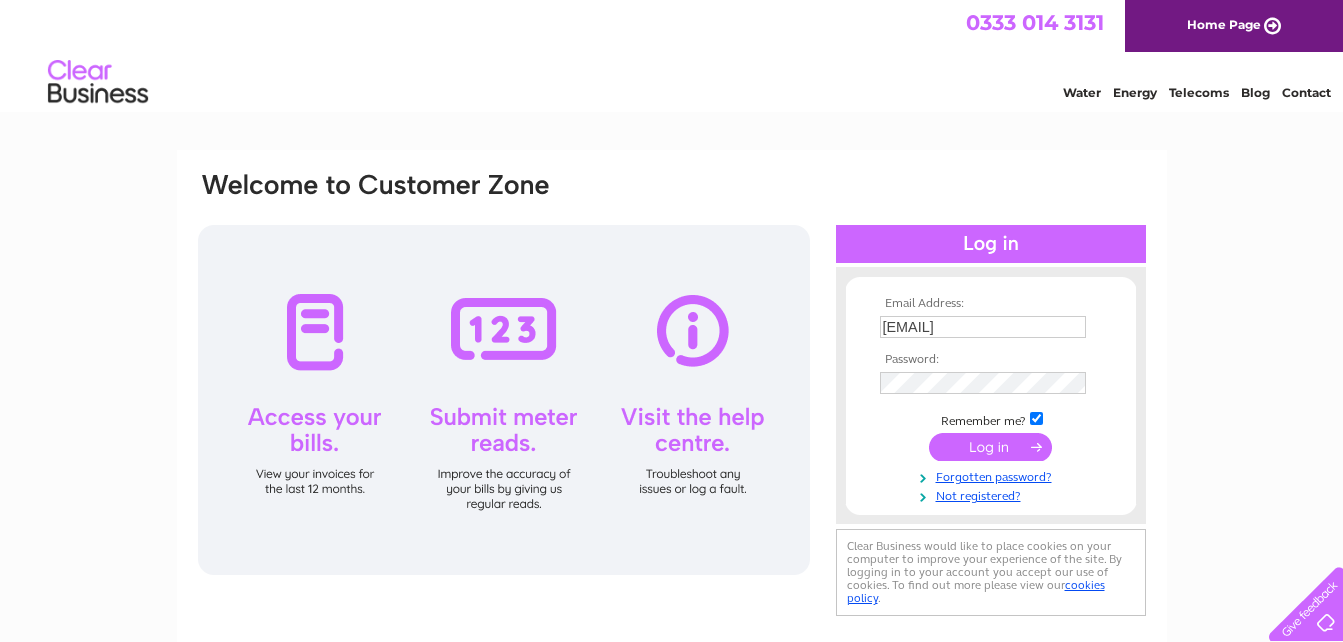 click at bounding box center [990, 447] 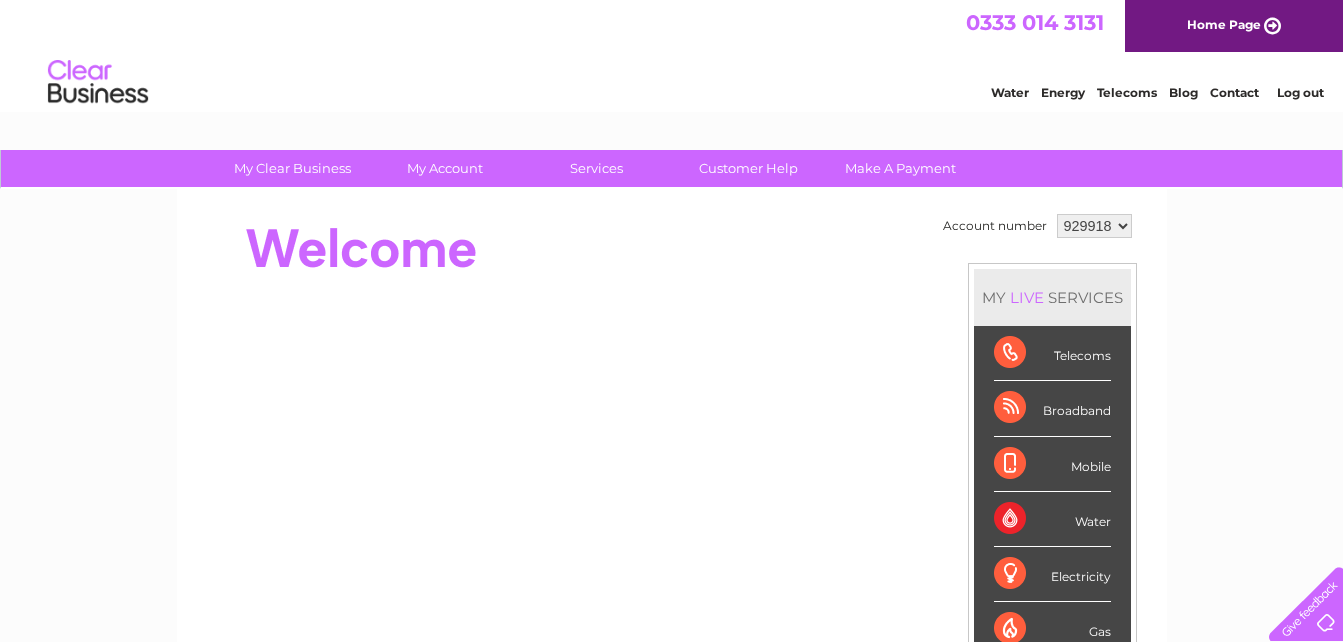 scroll, scrollTop: 0, scrollLeft: 0, axis: both 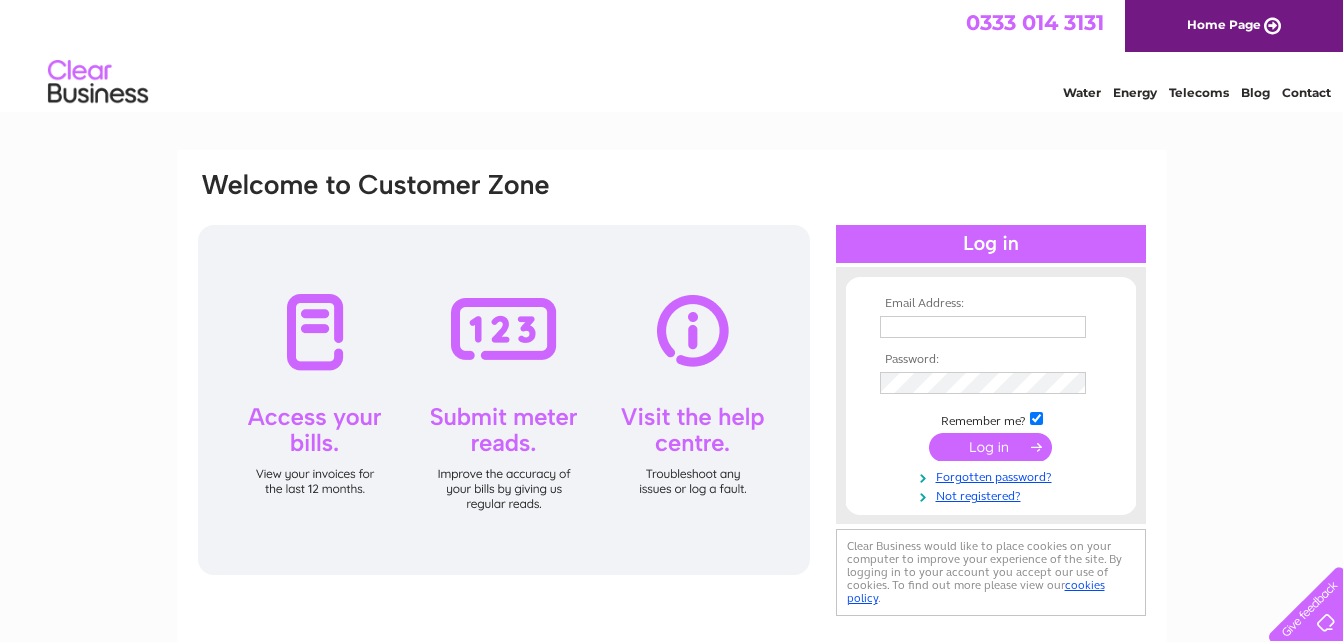 type on "[EMAIL]" 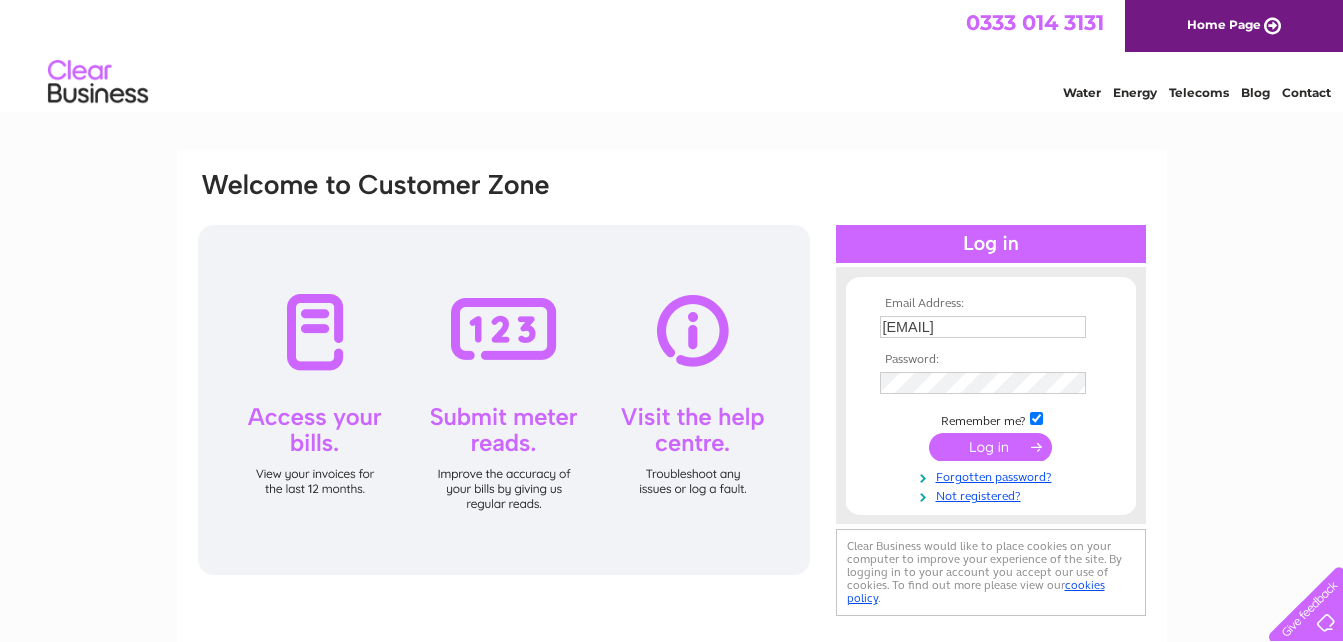 click at bounding box center [990, 447] 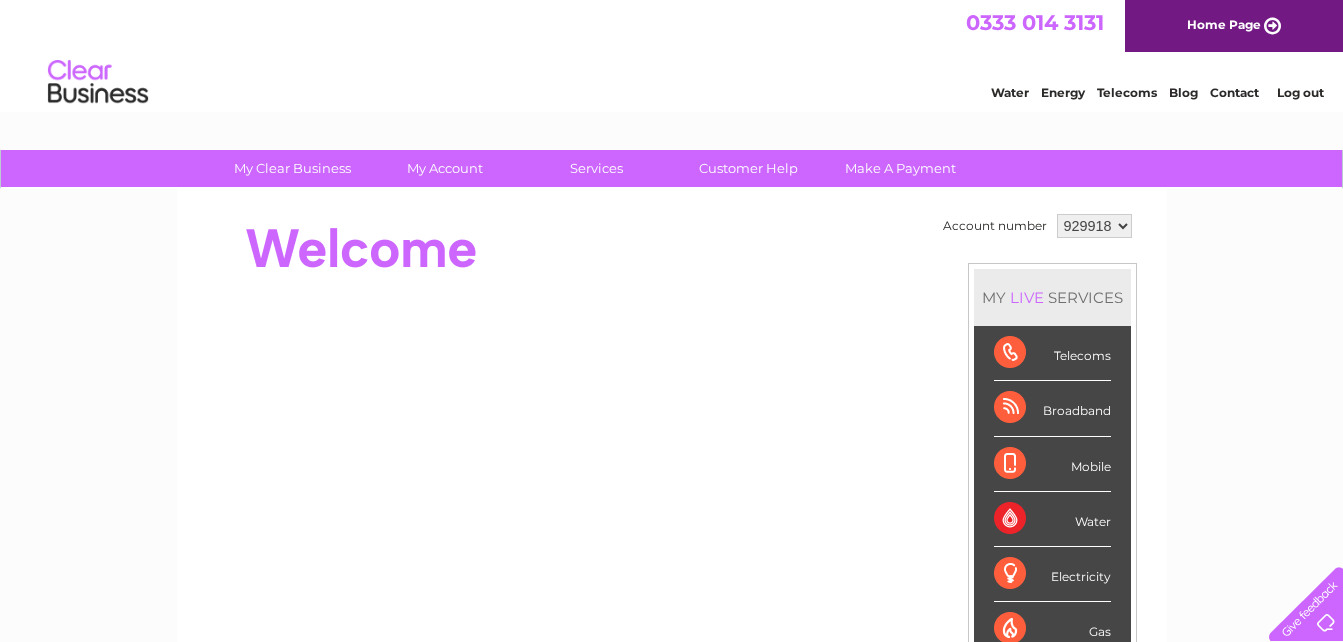 scroll, scrollTop: 0, scrollLeft: 0, axis: both 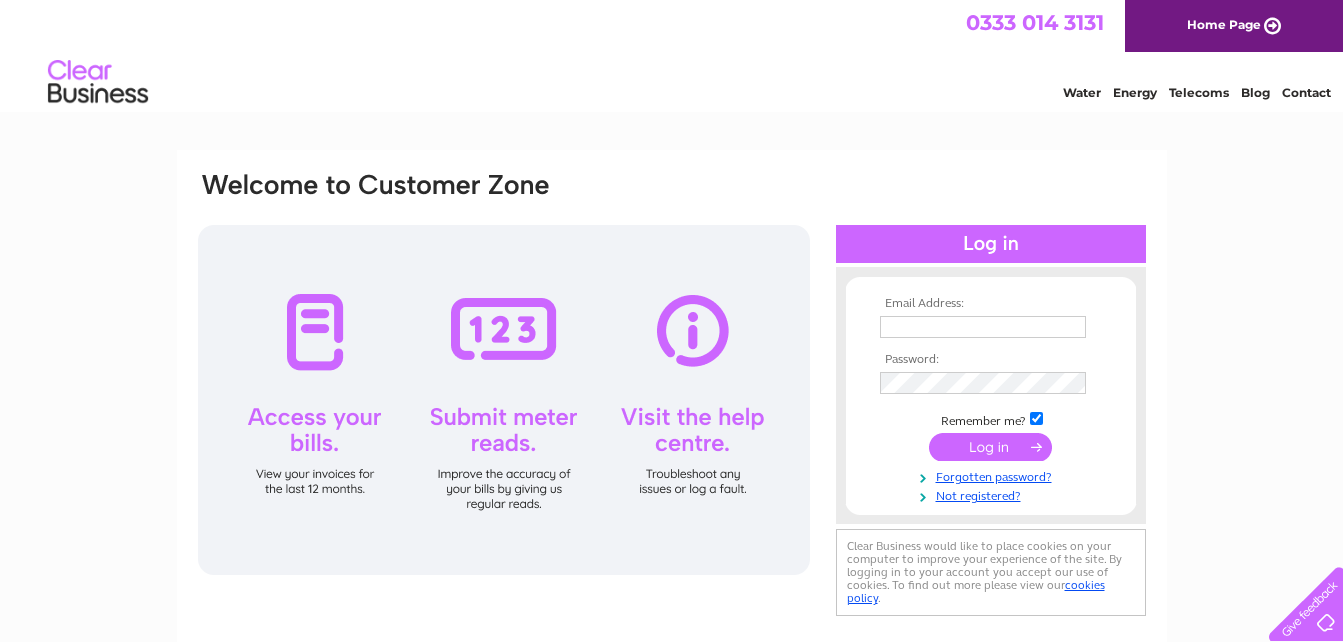 type on "mdick@apcfinancial.co.uk" 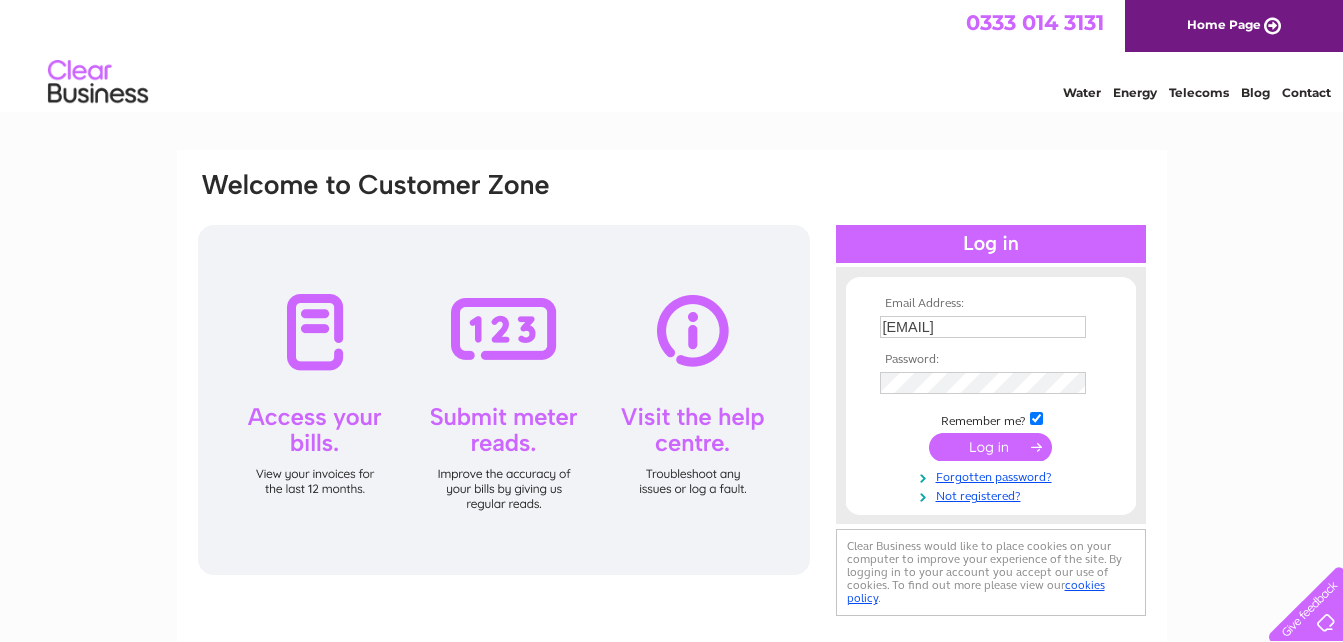 click at bounding box center (990, 447) 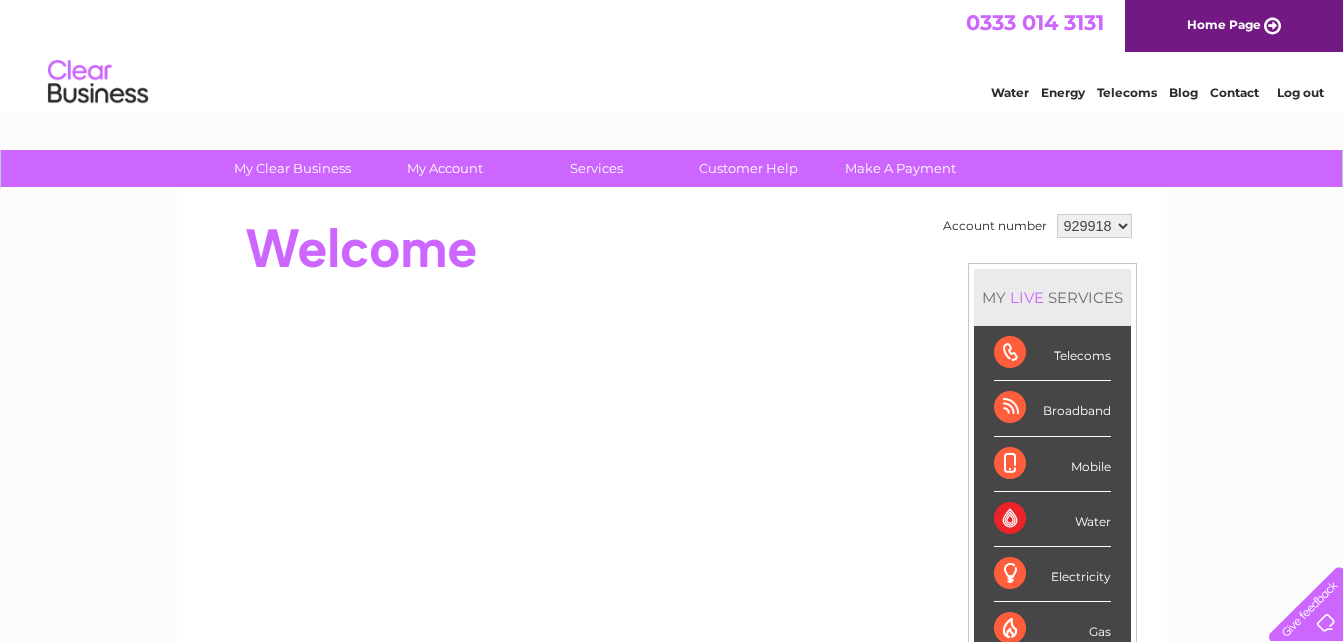 scroll, scrollTop: 0, scrollLeft: 0, axis: both 